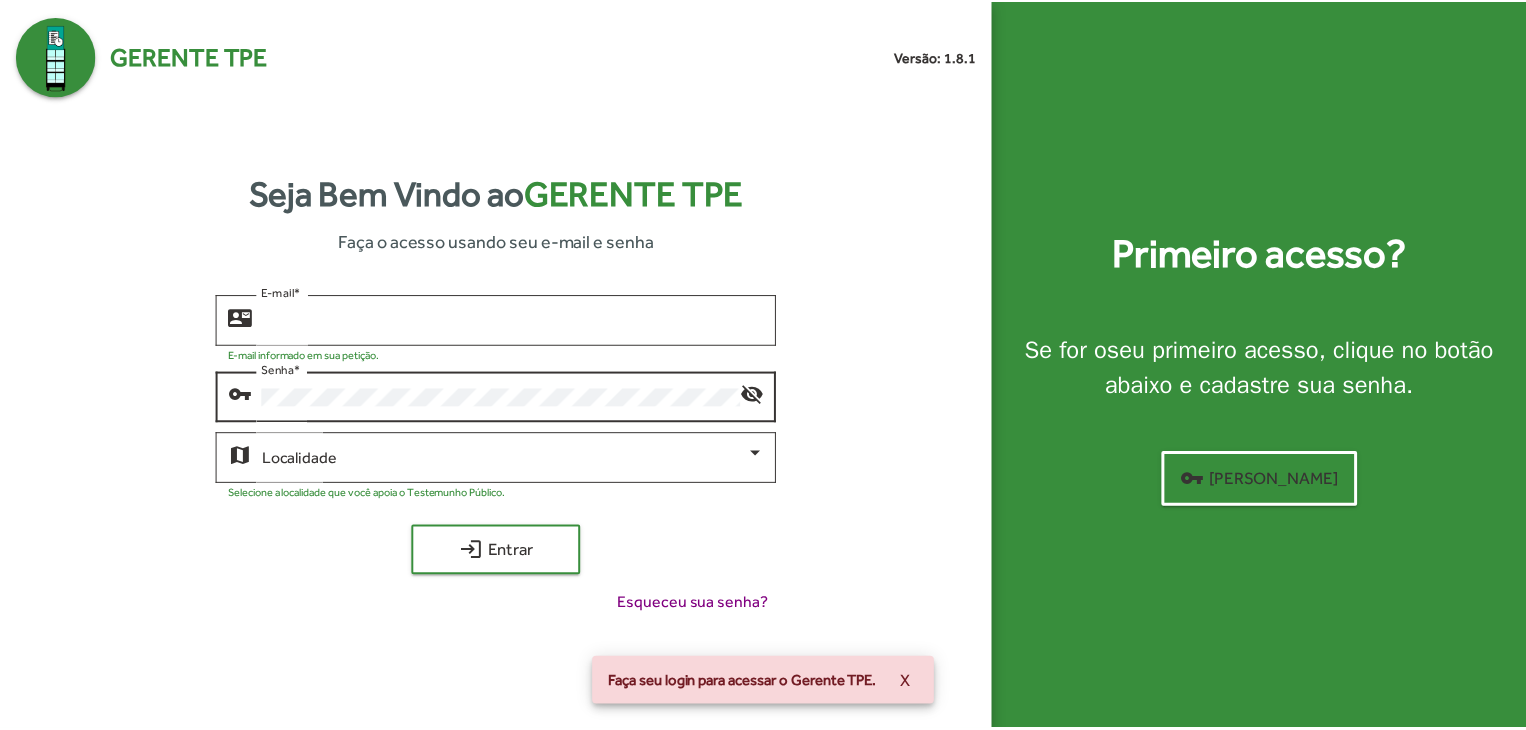 scroll, scrollTop: 0, scrollLeft: 0, axis: both 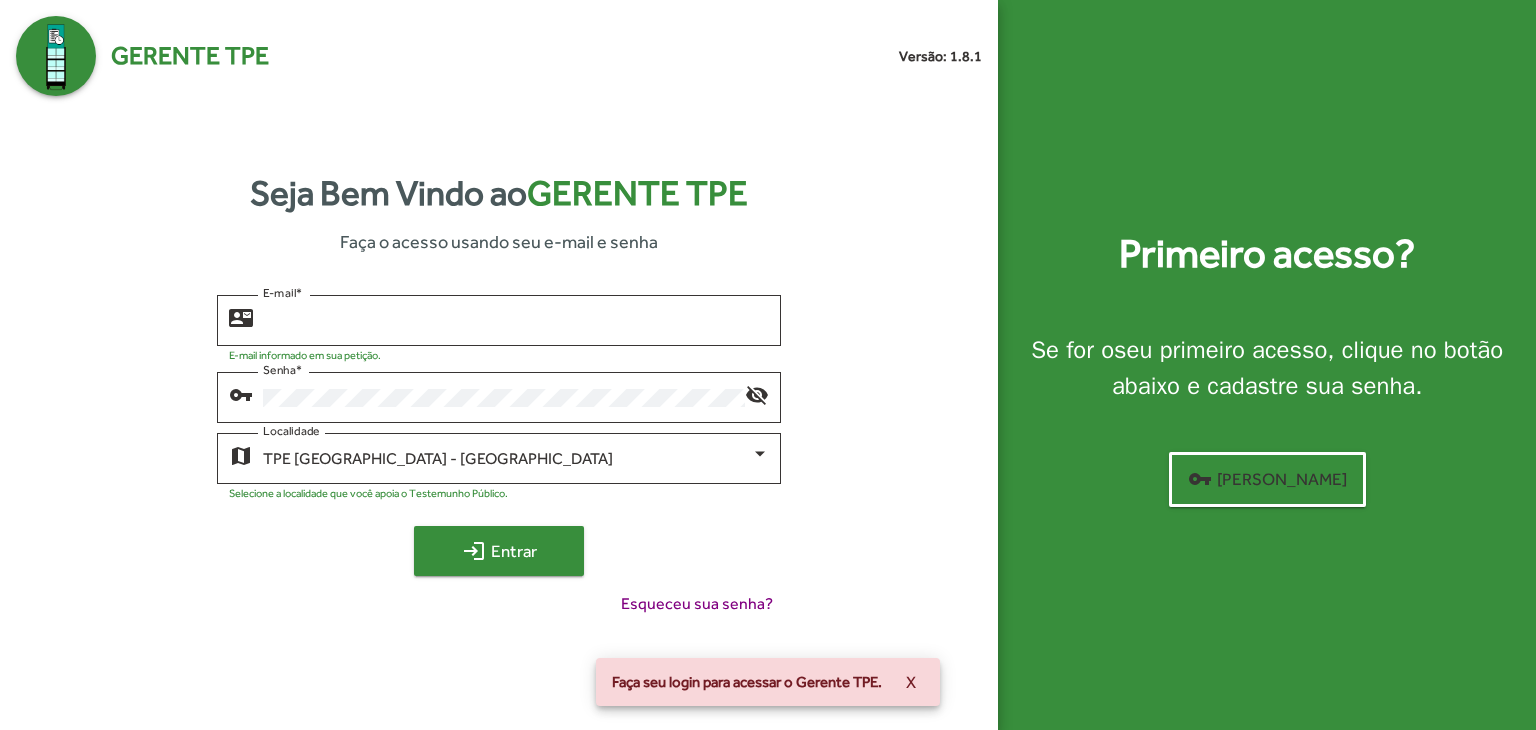 type on "**********" 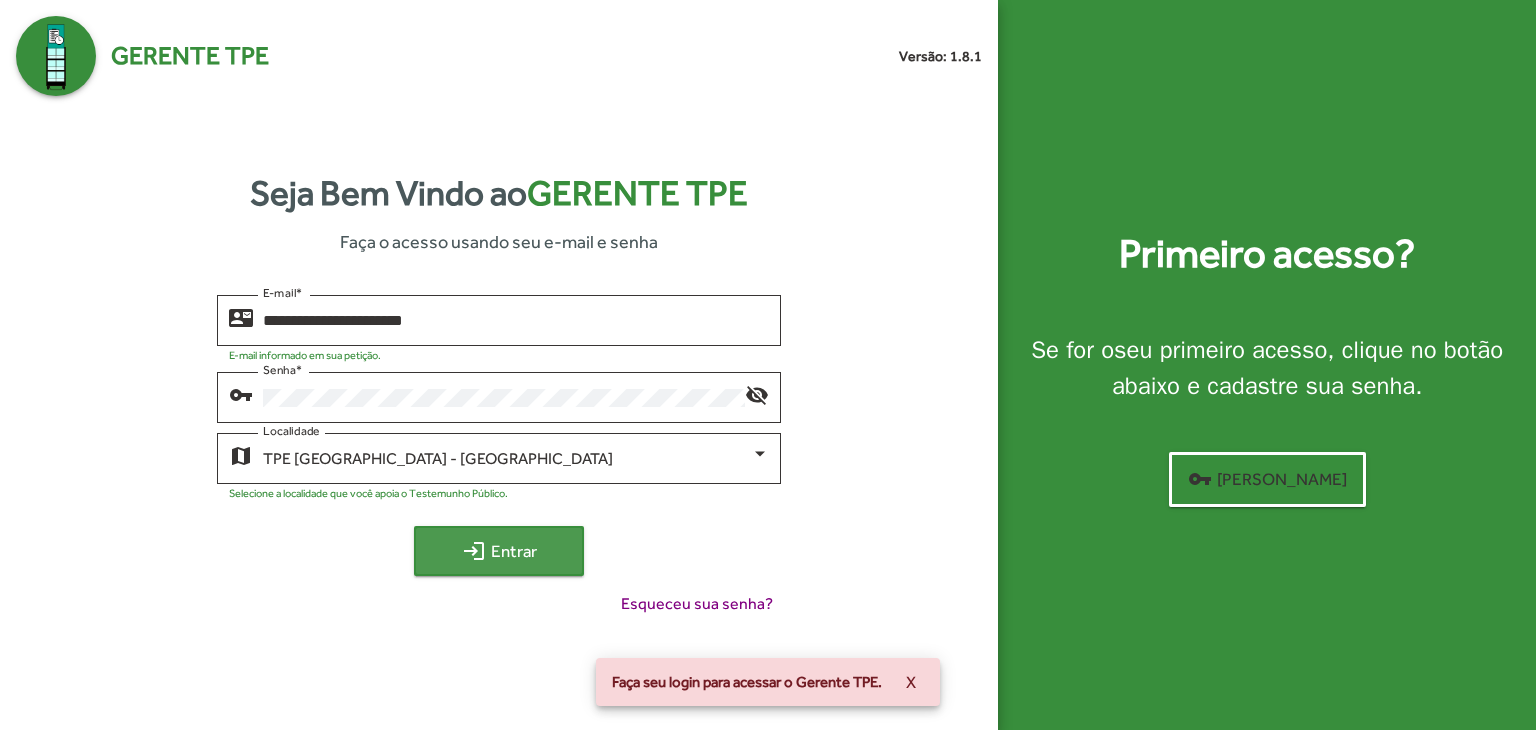 click on "login" 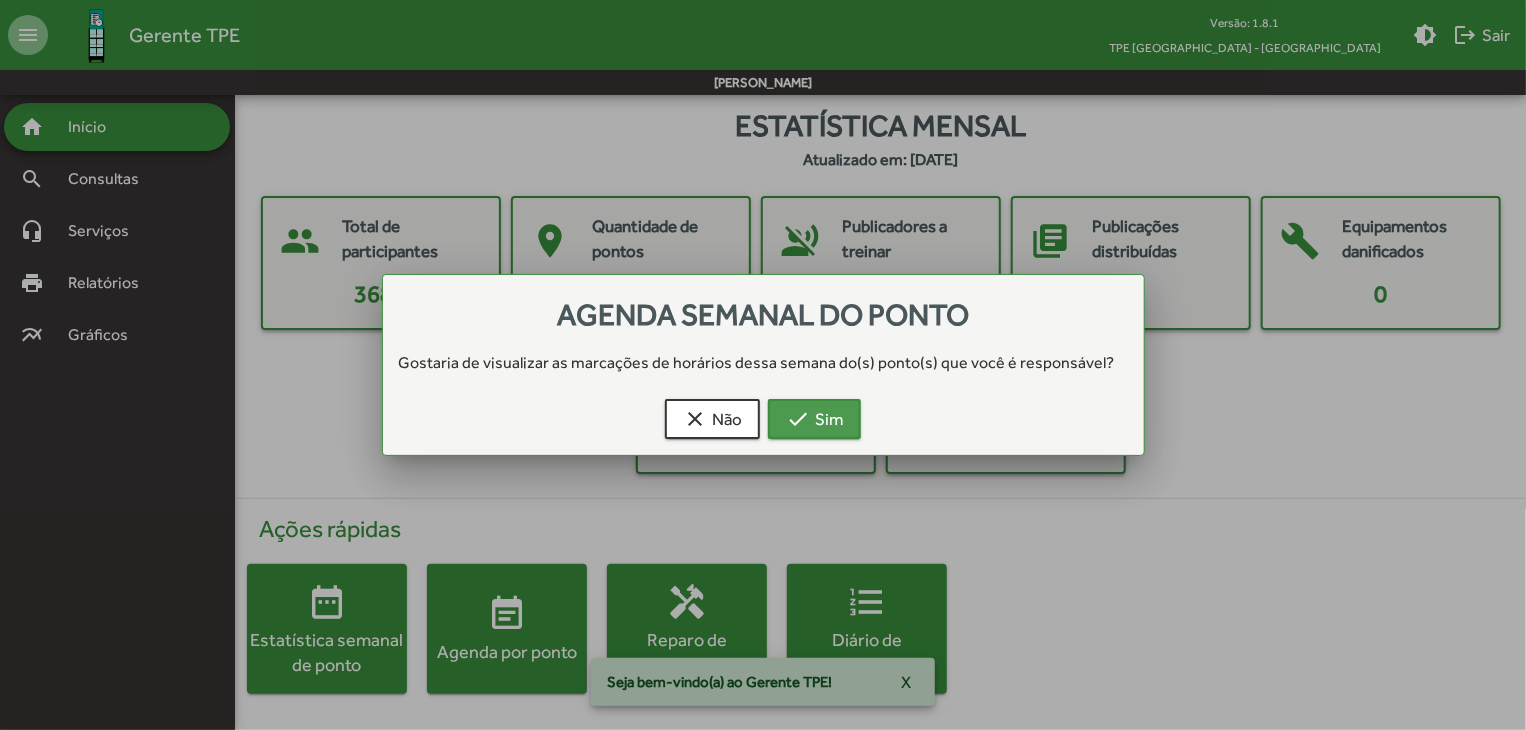 click on "check  Sim" at bounding box center [814, 419] 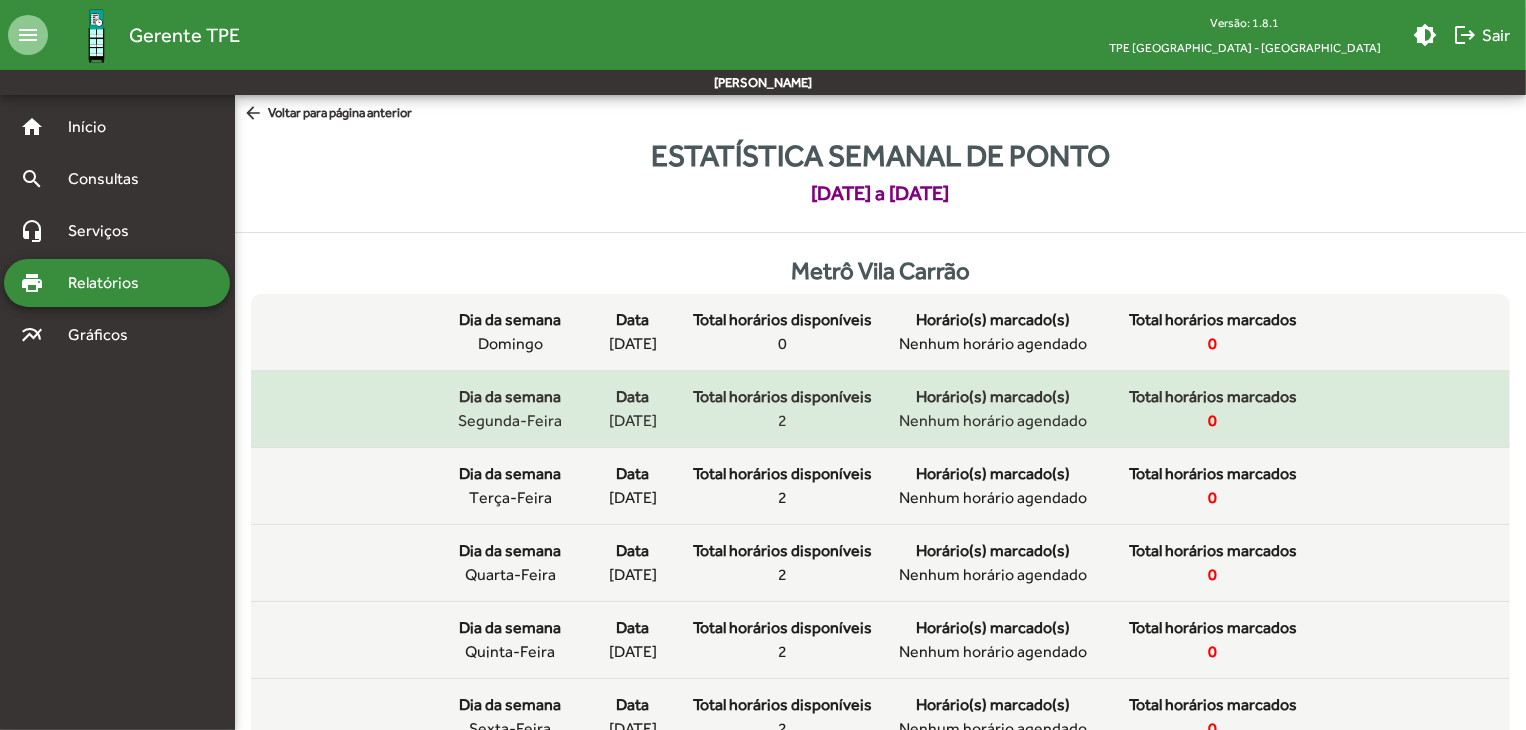 click on "Total horários disponíveis 2" 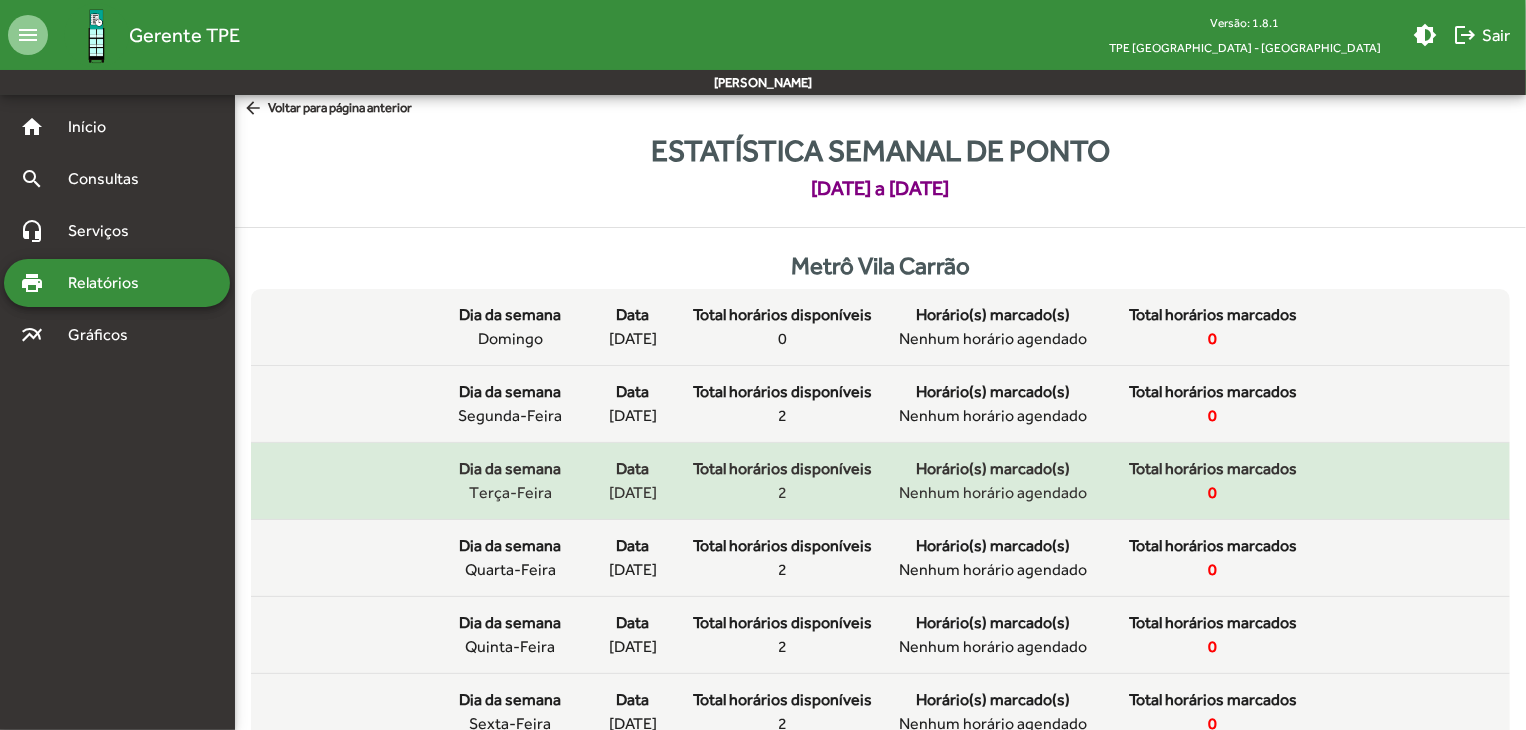 scroll, scrollTop: 0, scrollLeft: 0, axis: both 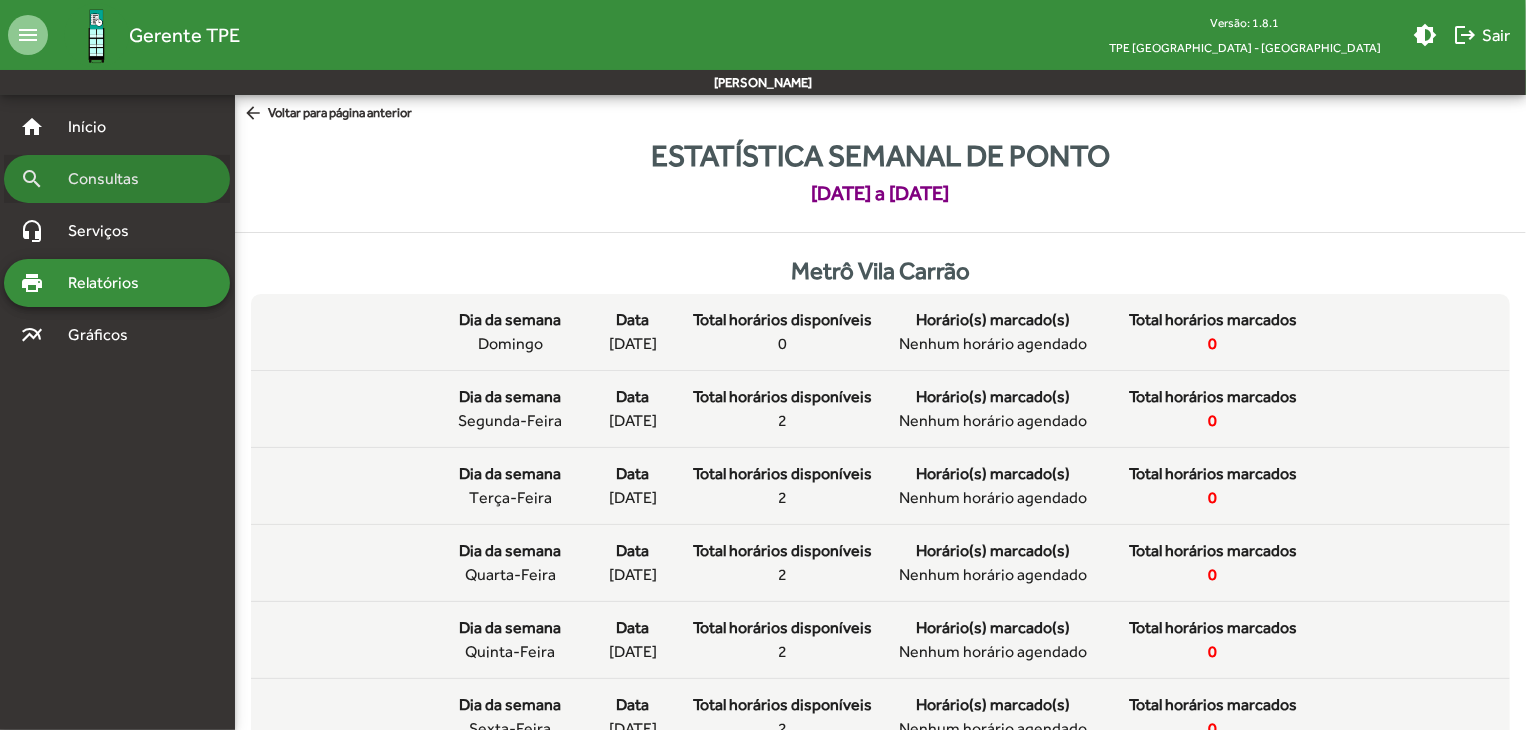 click on "Consultas" at bounding box center (110, 179) 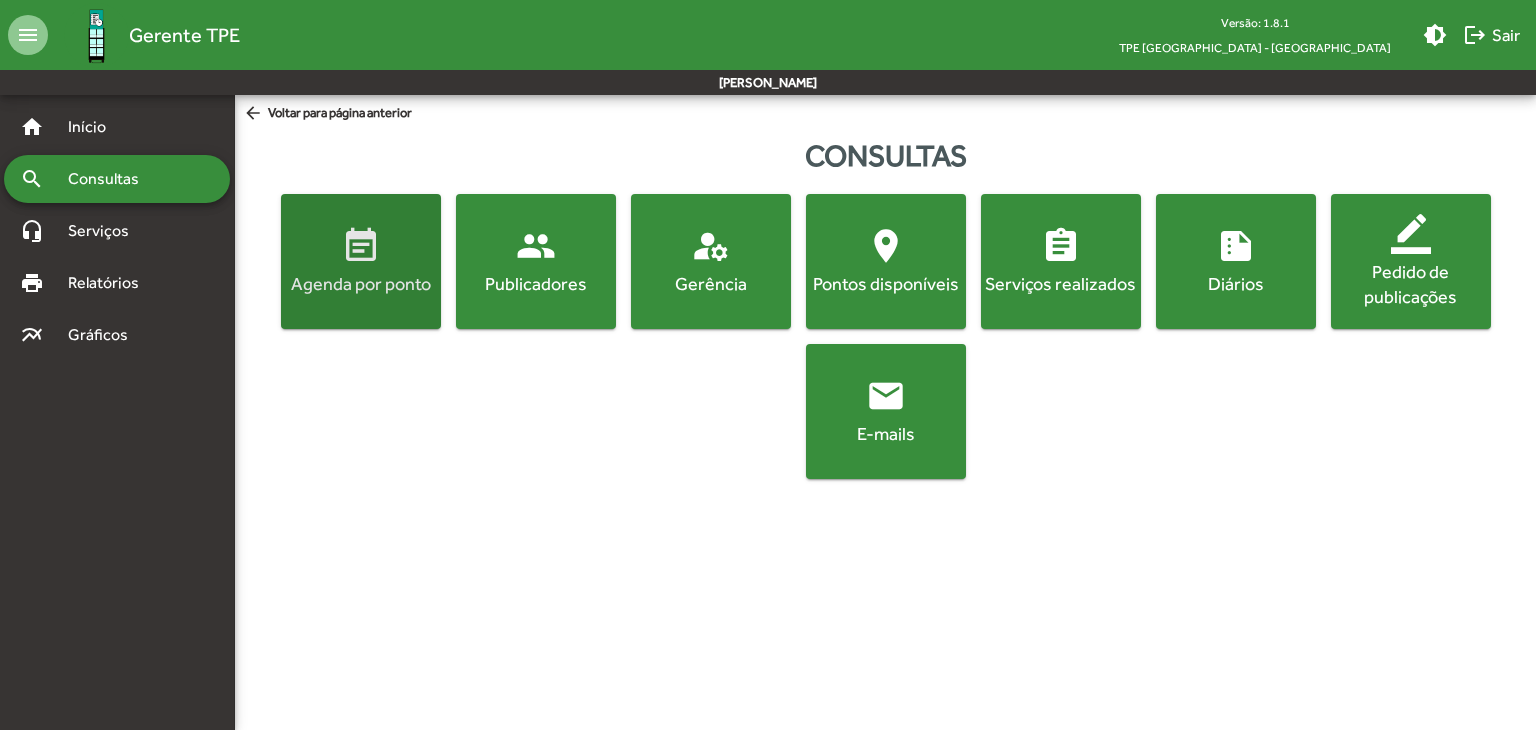 click on "event_note  Agenda por ponto" 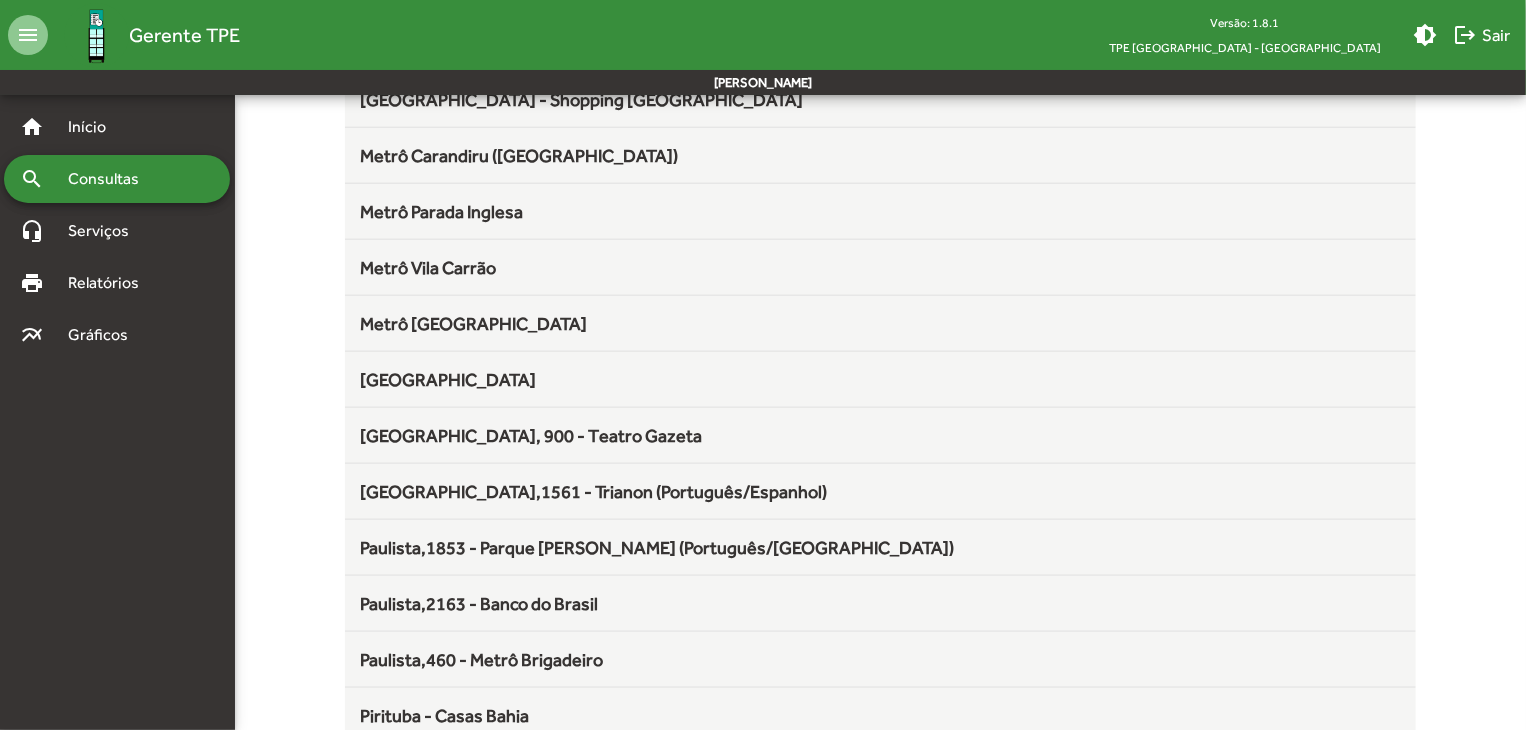 scroll, scrollTop: 1104, scrollLeft: 0, axis: vertical 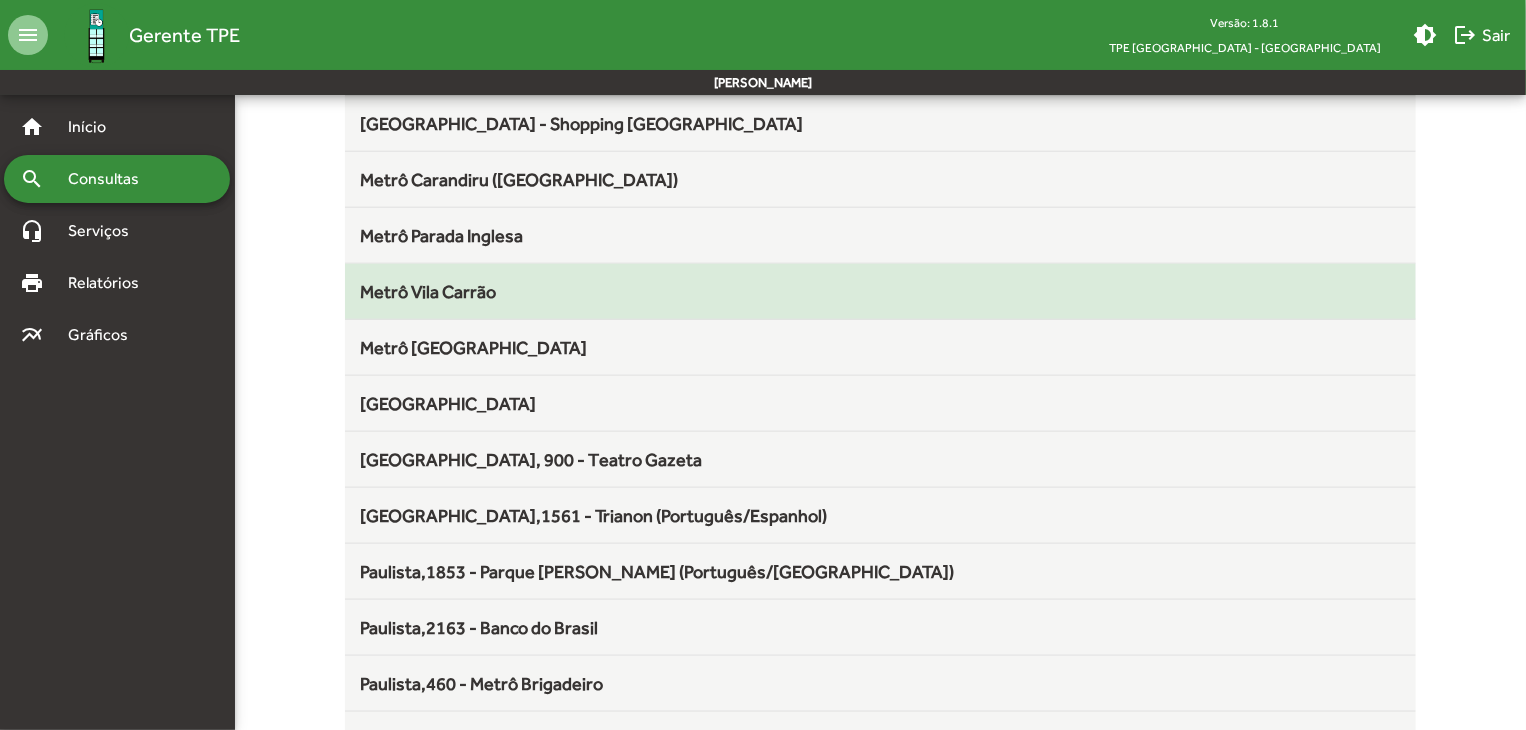 click on "Metrô Vila Carrão" 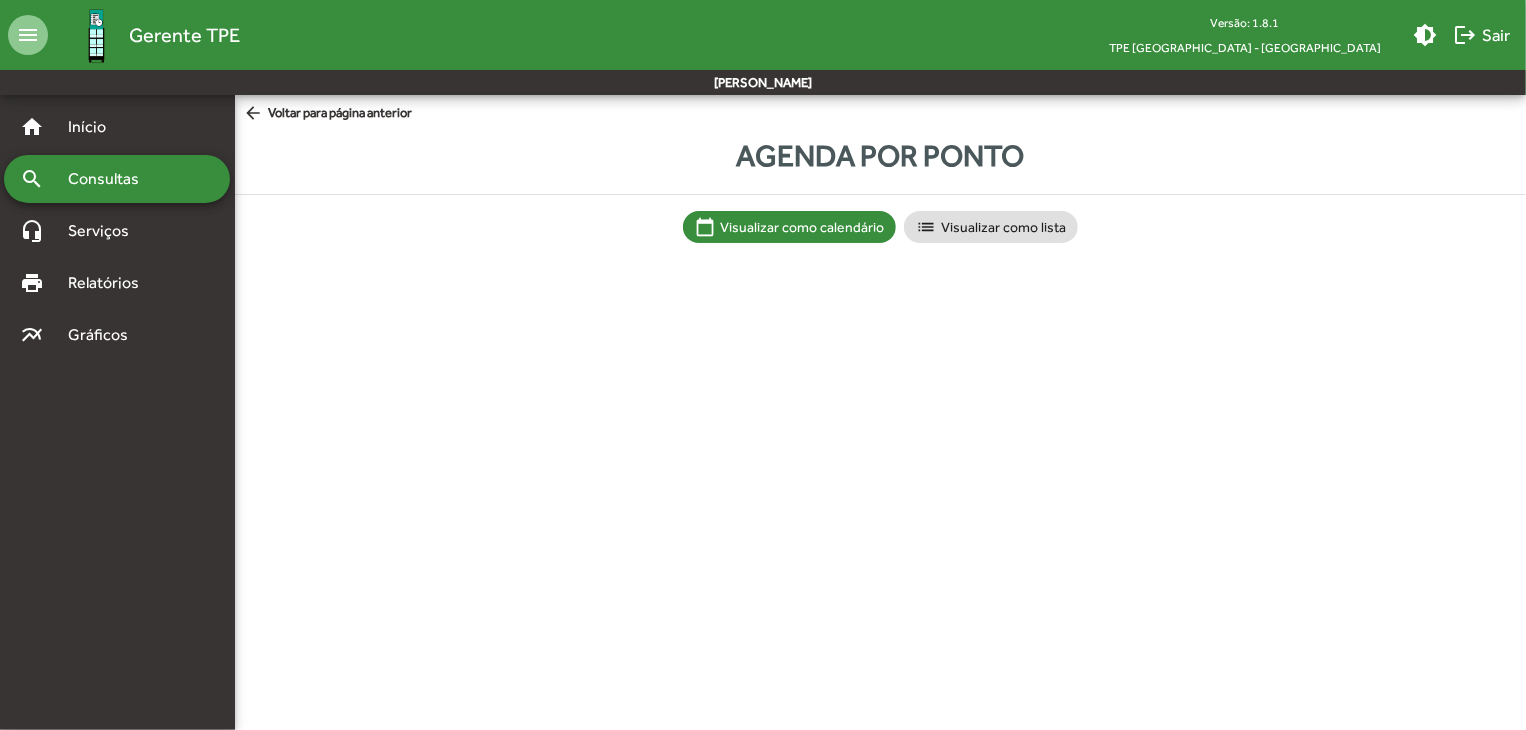 scroll, scrollTop: 0, scrollLeft: 0, axis: both 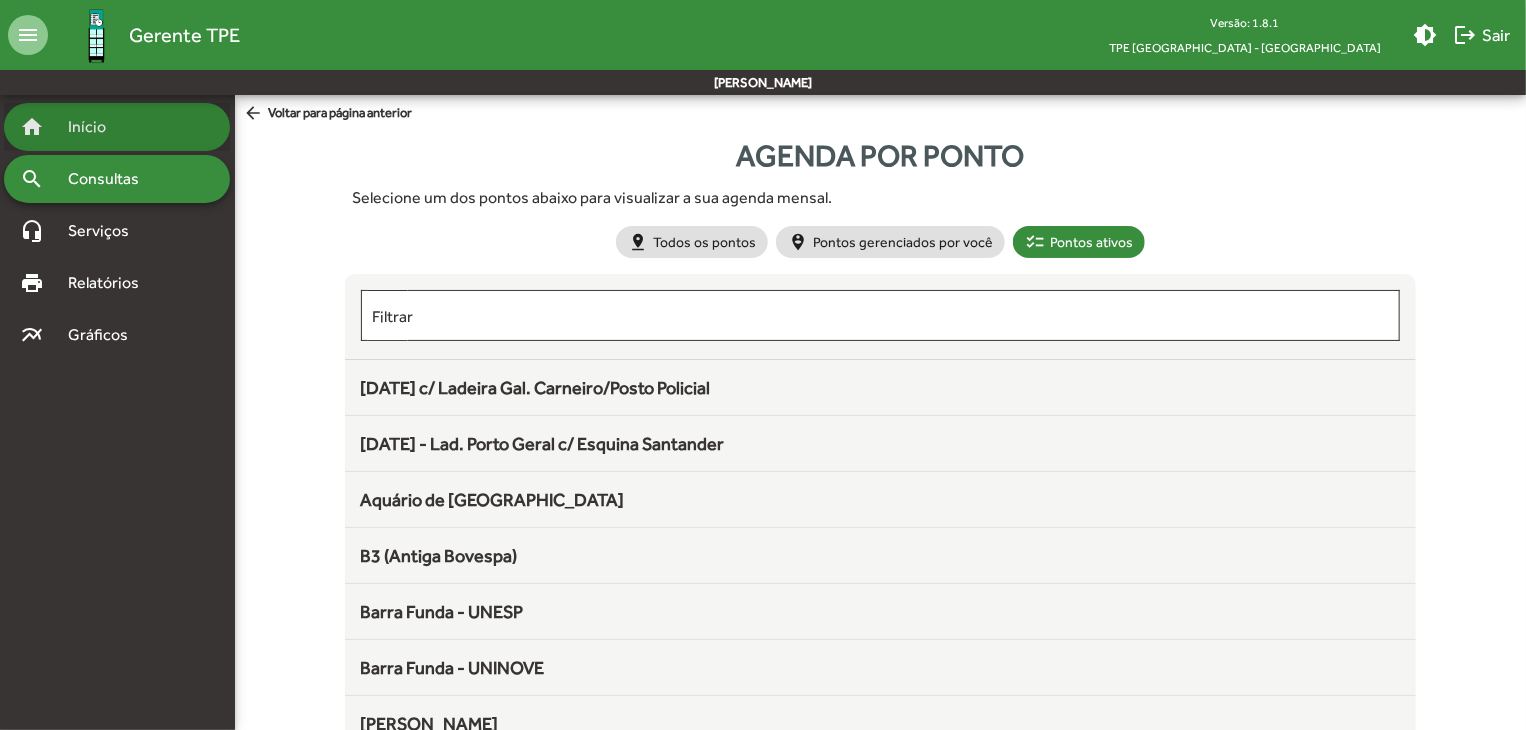 click on "home Início" at bounding box center (117, 127) 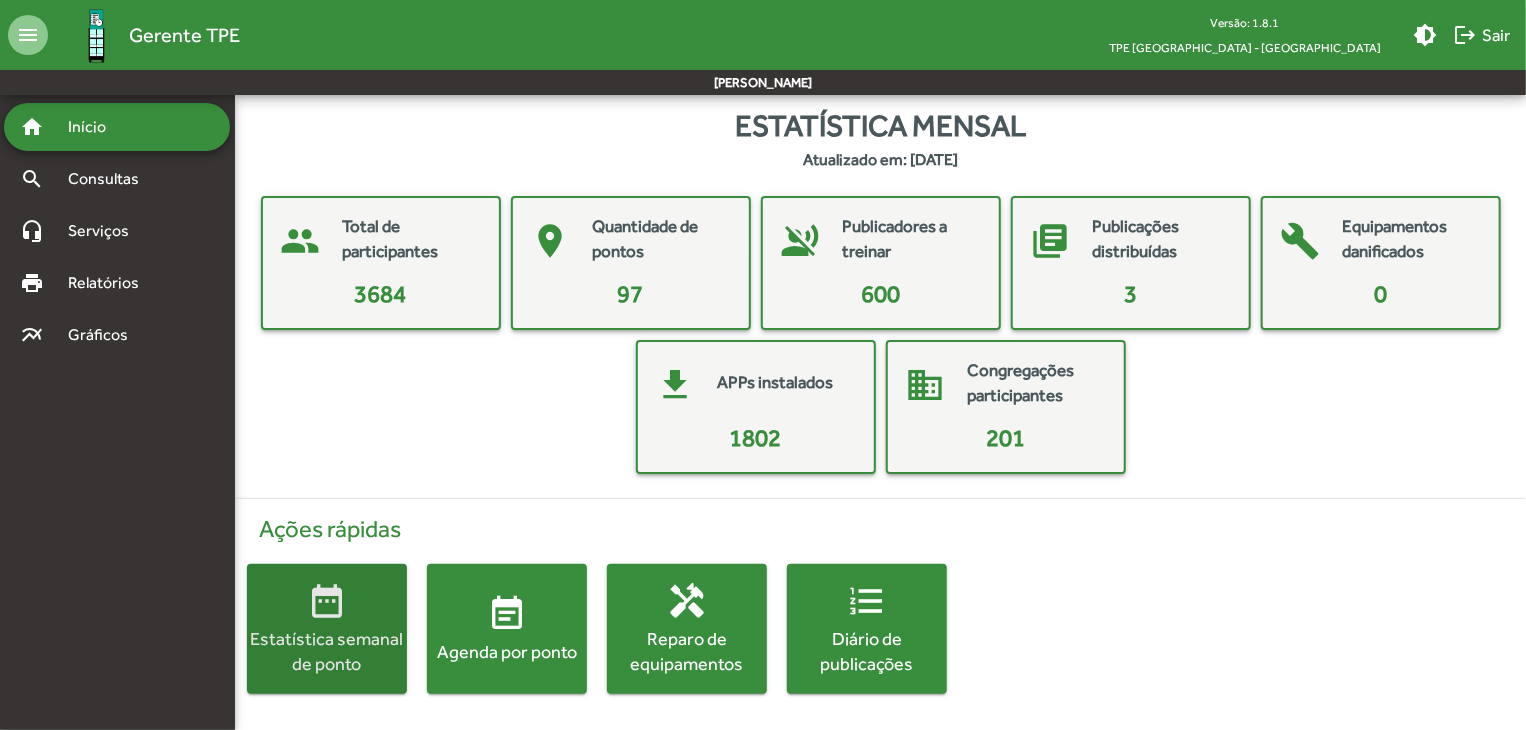 click on "Estatística semanal de ponto" 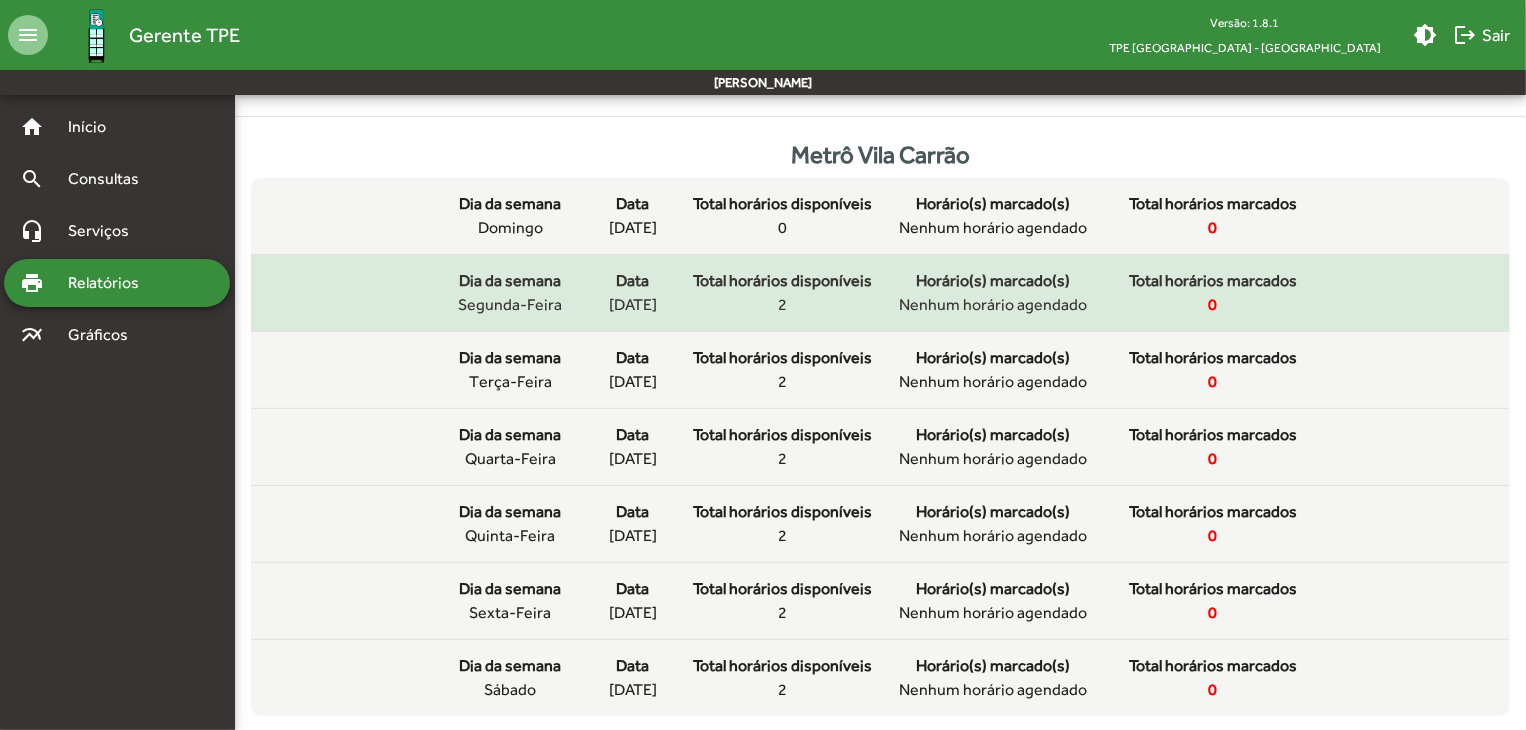 scroll, scrollTop: 0, scrollLeft: 0, axis: both 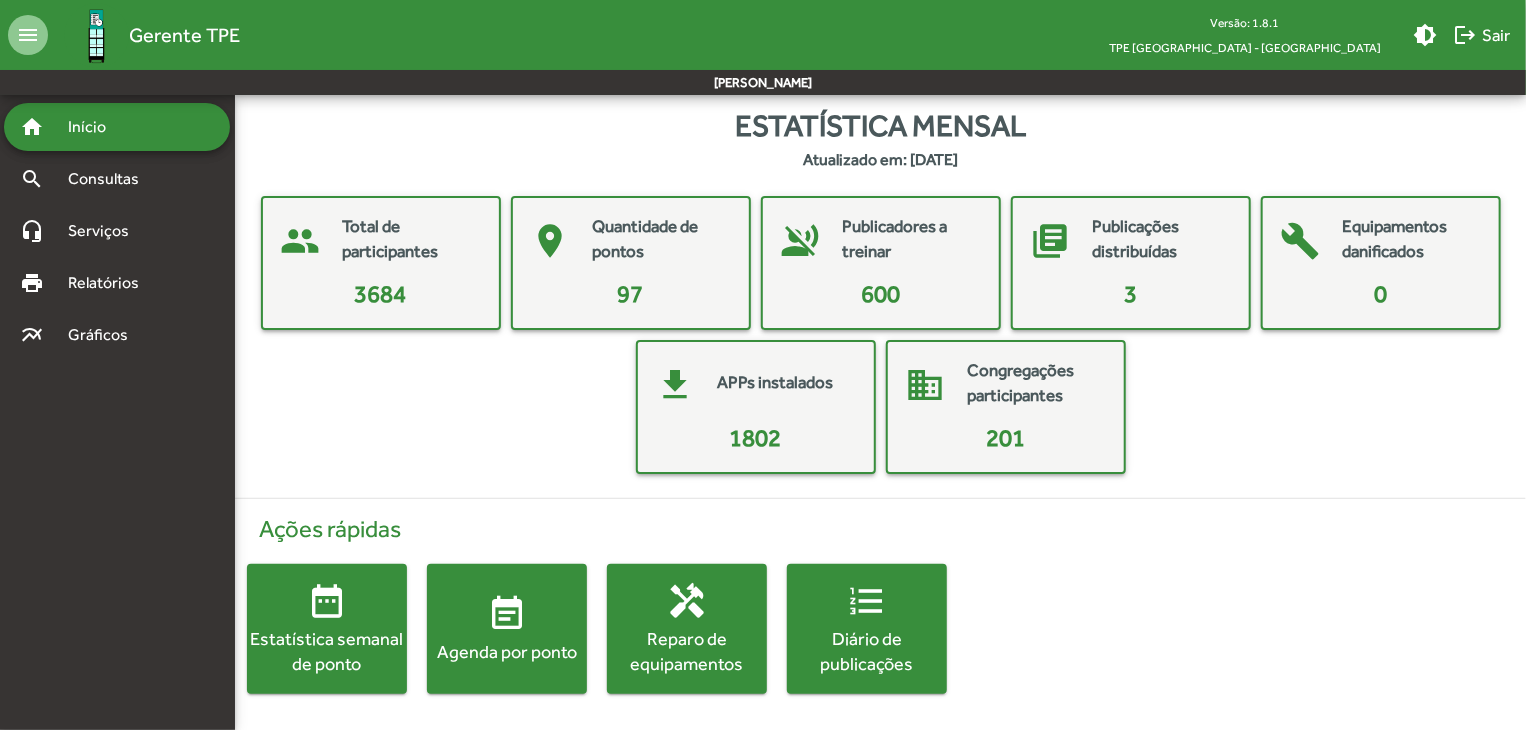 click on "voice_over_off  Publicadores a treinar" 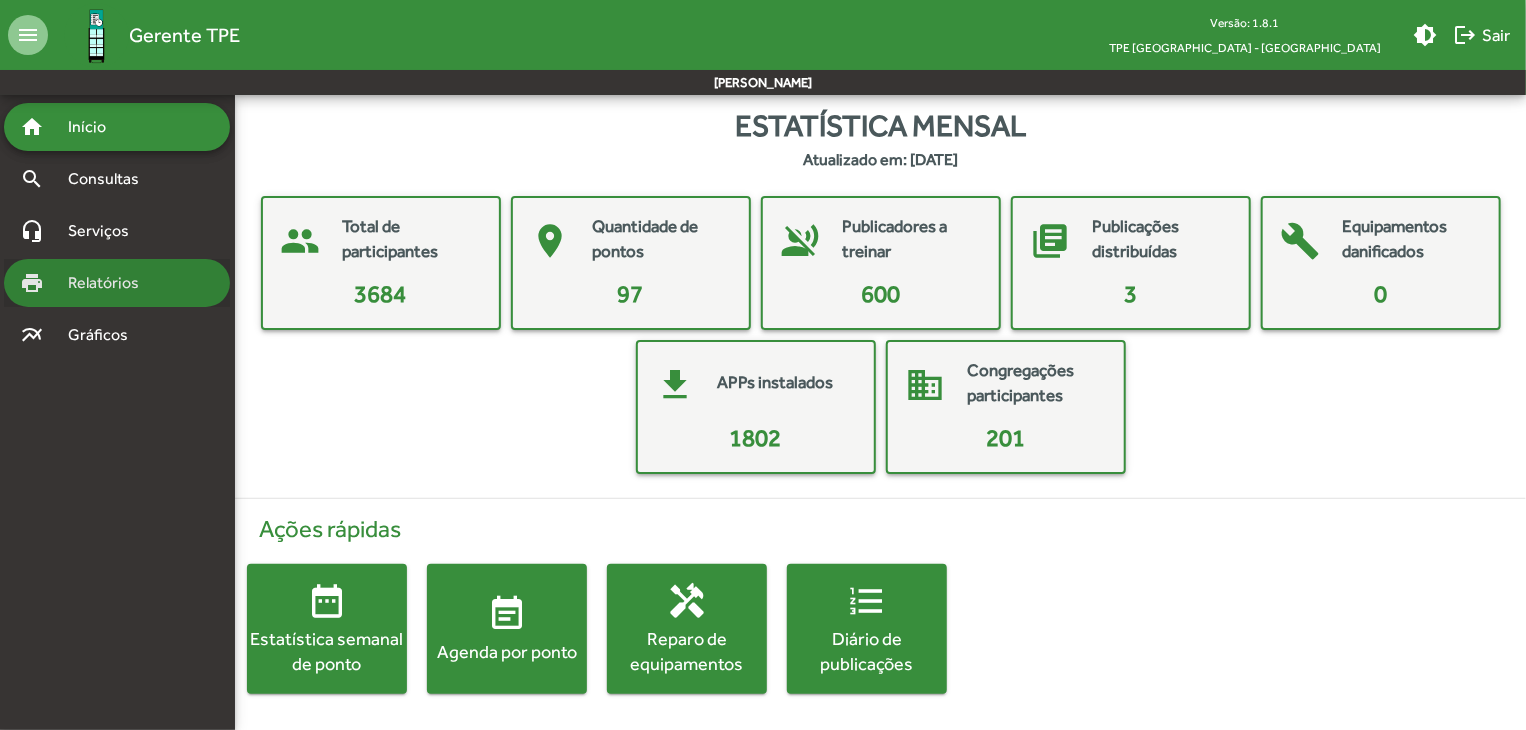 click on "Relatórios" at bounding box center (110, 283) 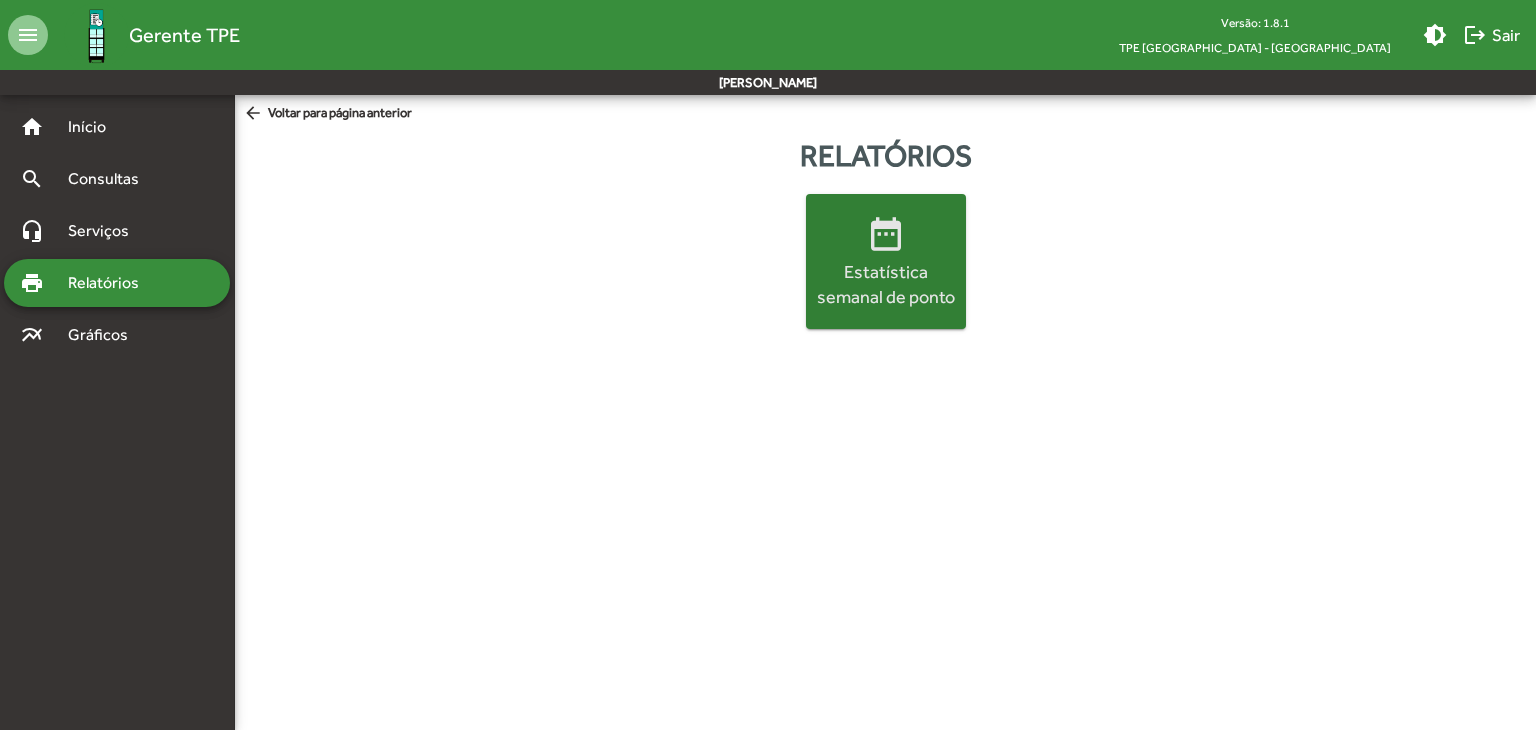 click on "Estatística semanal de ponto" 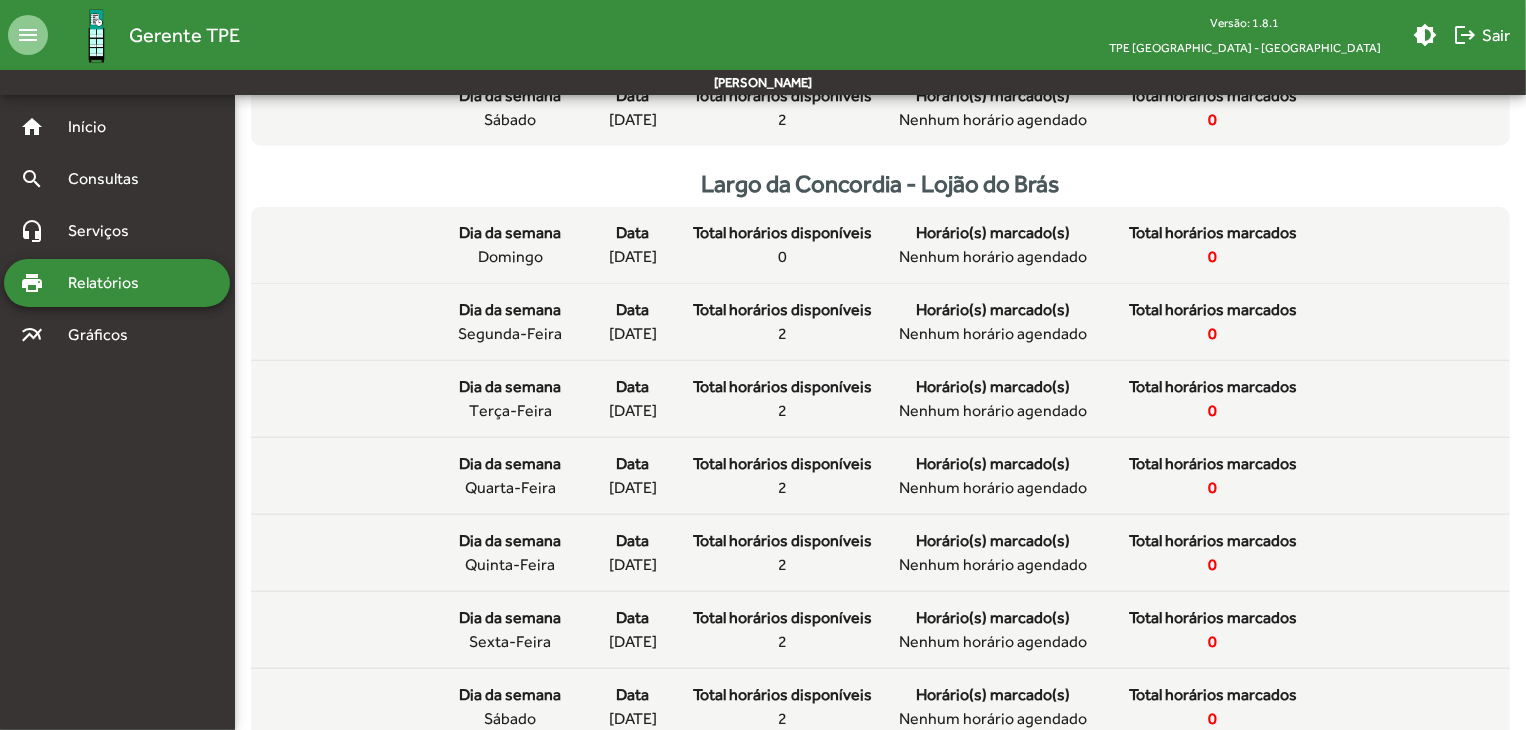 scroll, scrollTop: 714, scrollLeft: 0, axis: vertical 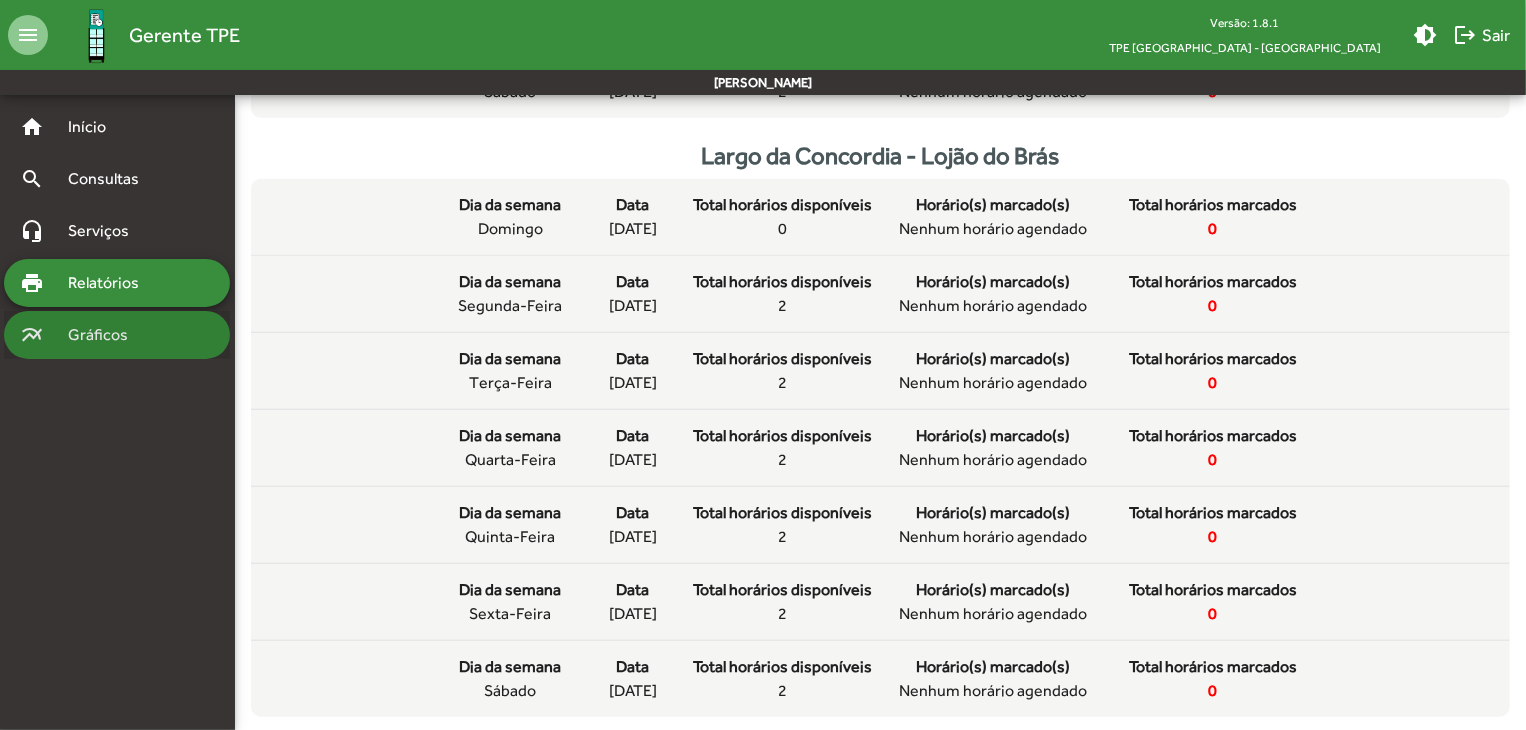 click on "Gráficos" at bounding box center (105, 335) 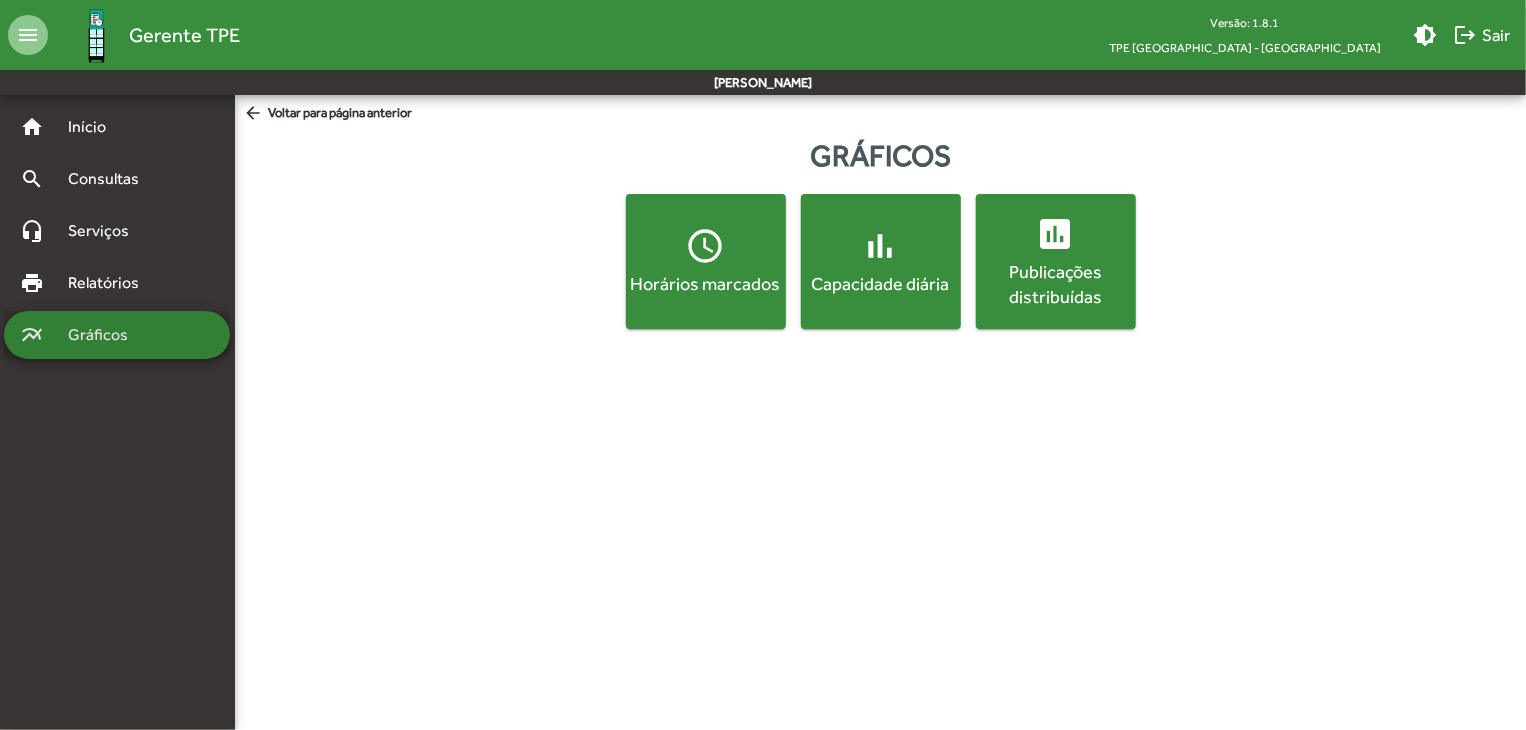 scroll, scrollTop: 0, scrollLeft: 0, axis: both 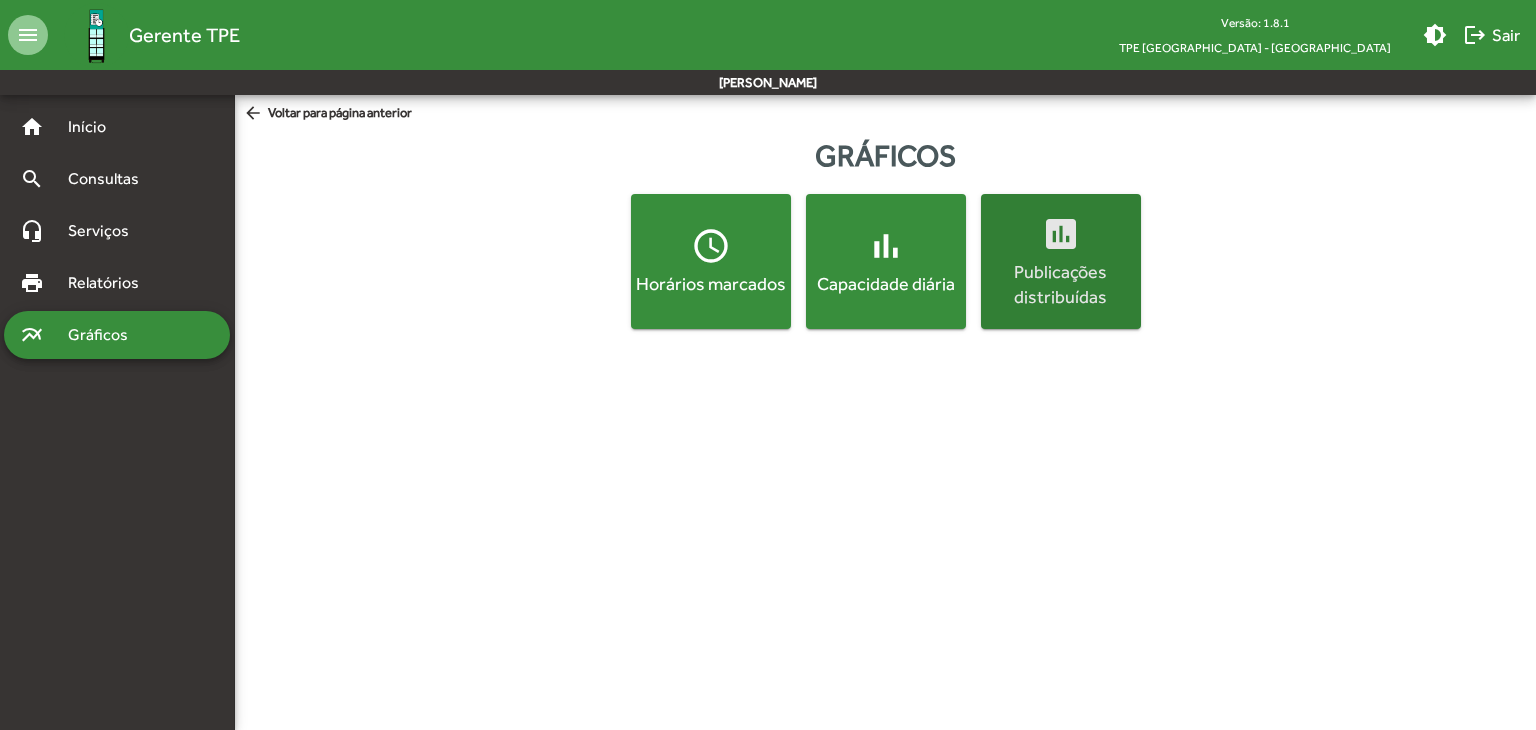 click on "Publicações distribuídas" 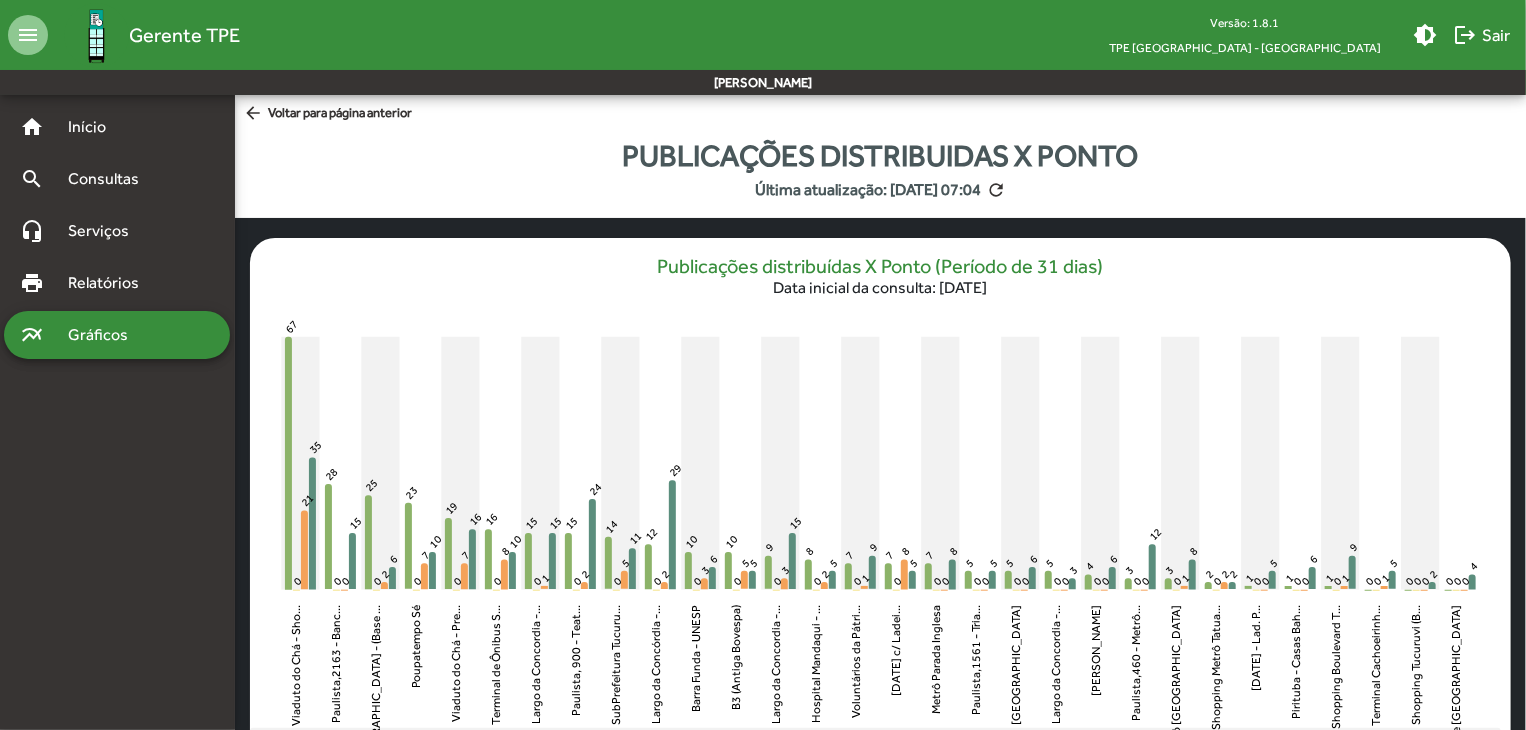scroll, scrollTop: 87, scrollLeft: 0, axis: vertical 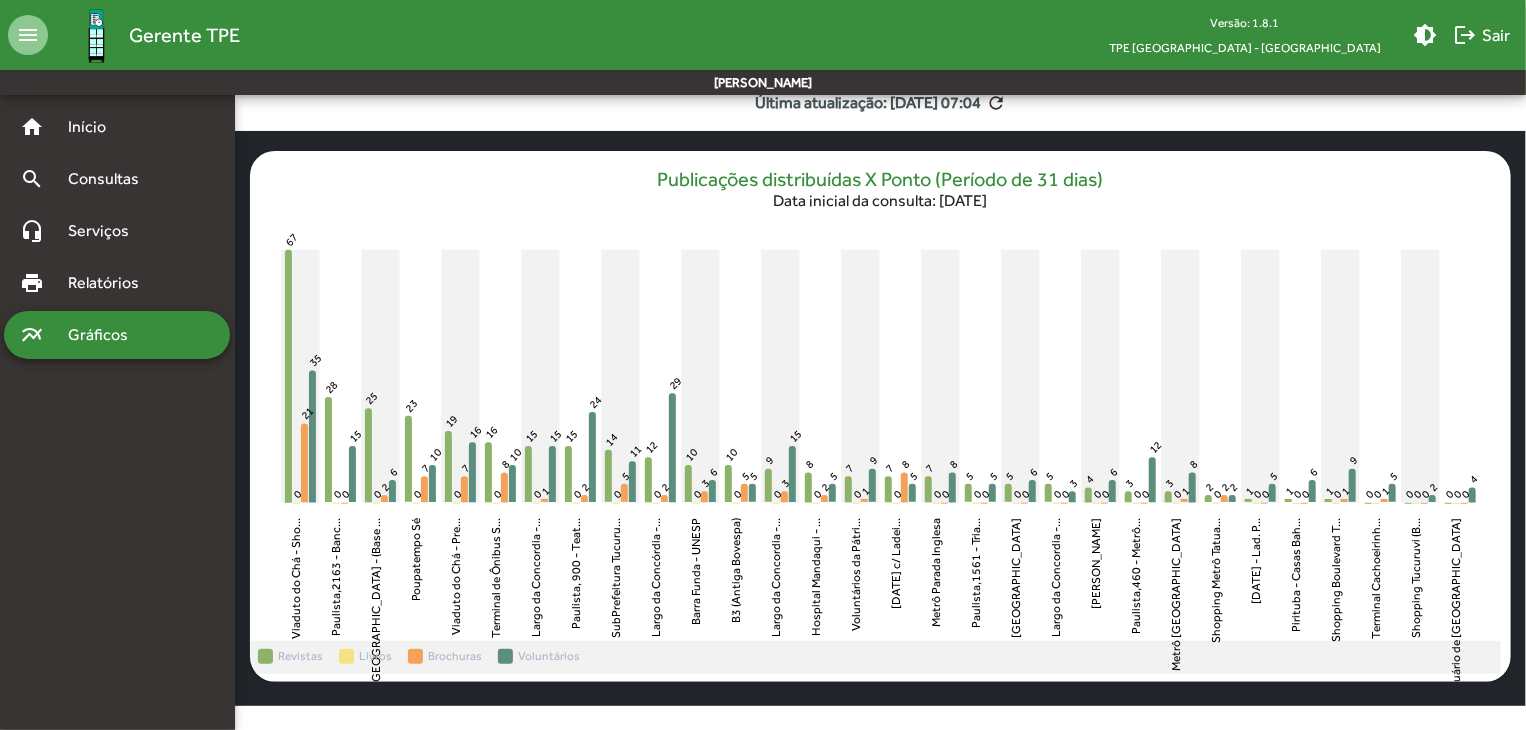 drag, startPoint x: 889, startPoint y: 634, endPoint x: 1242, endPoint y: 649, distance: 353.31854 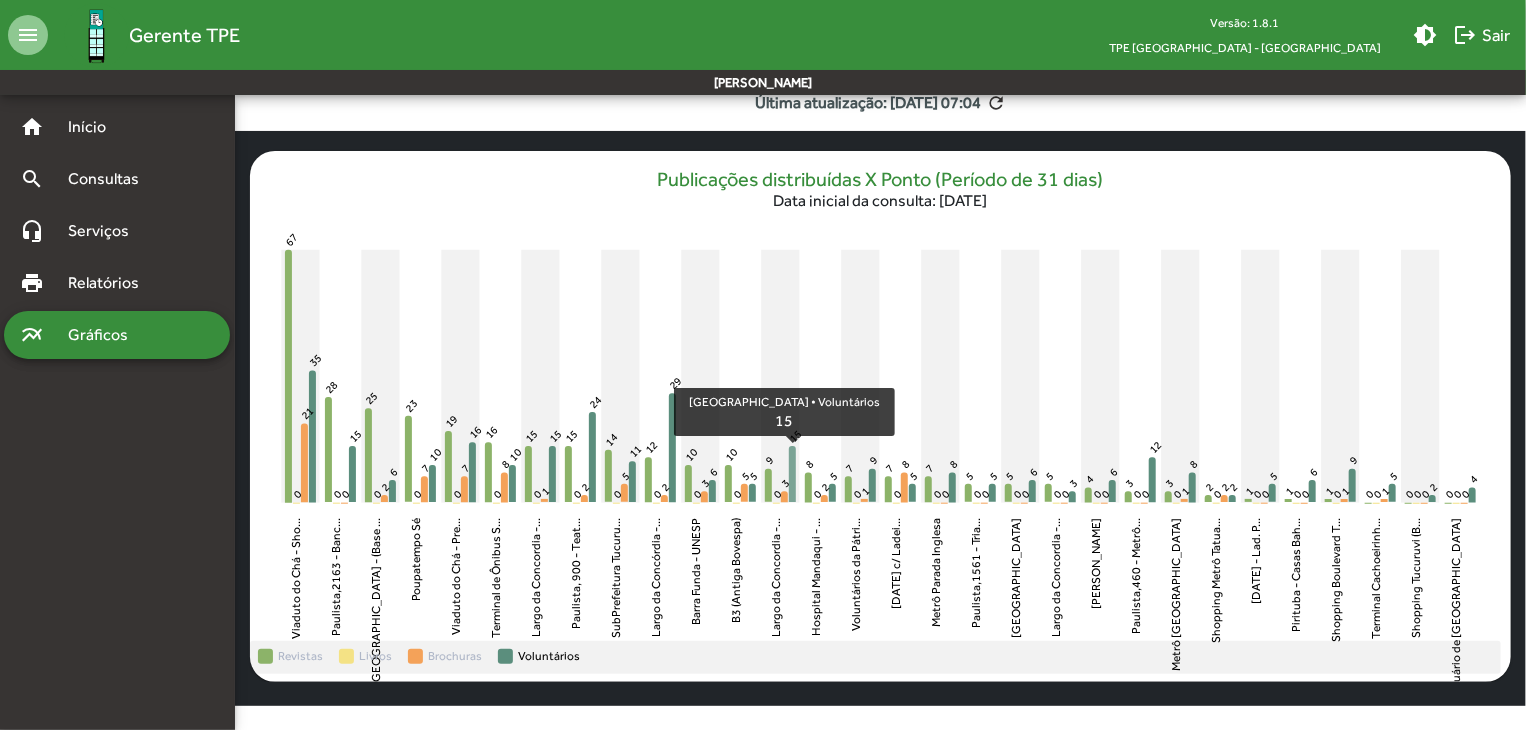 click 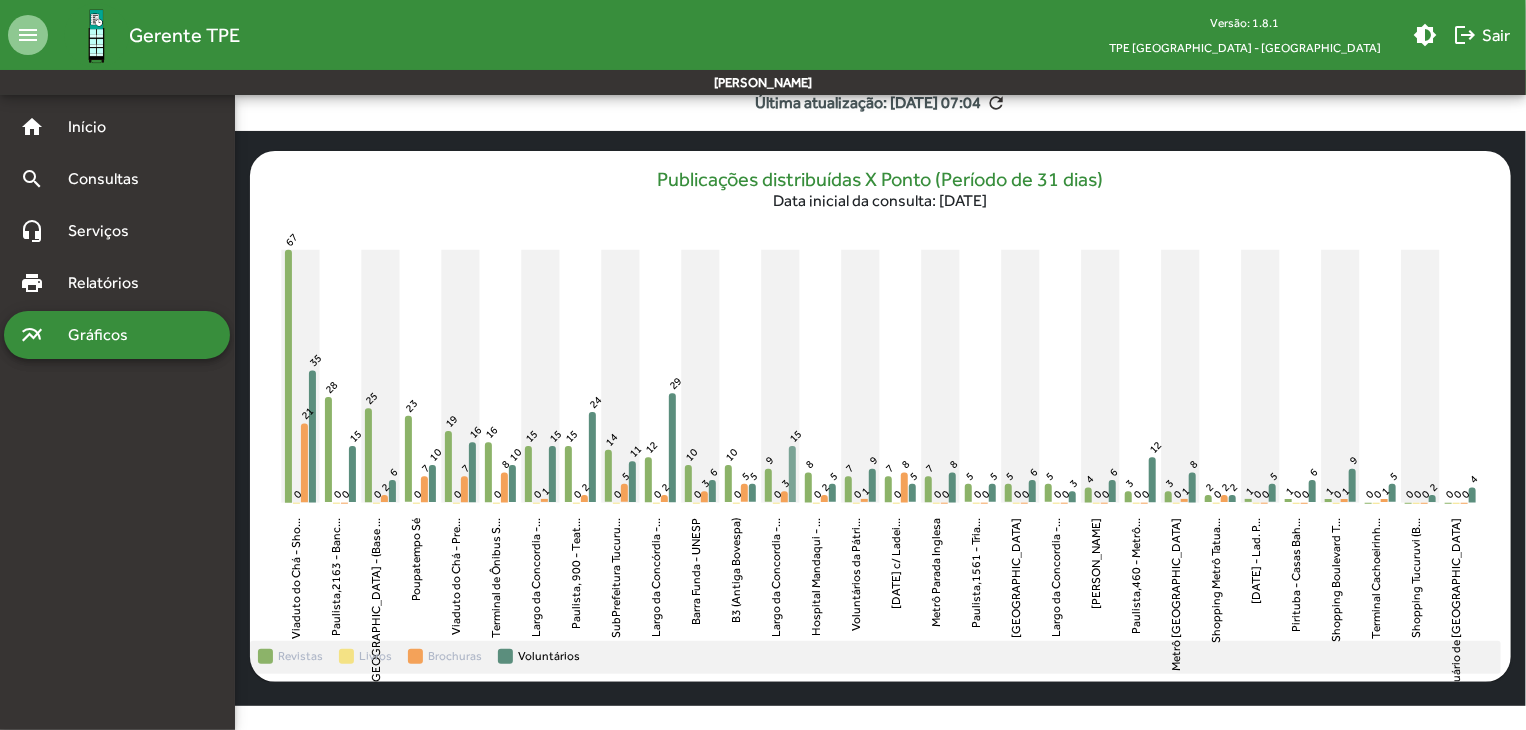 click 